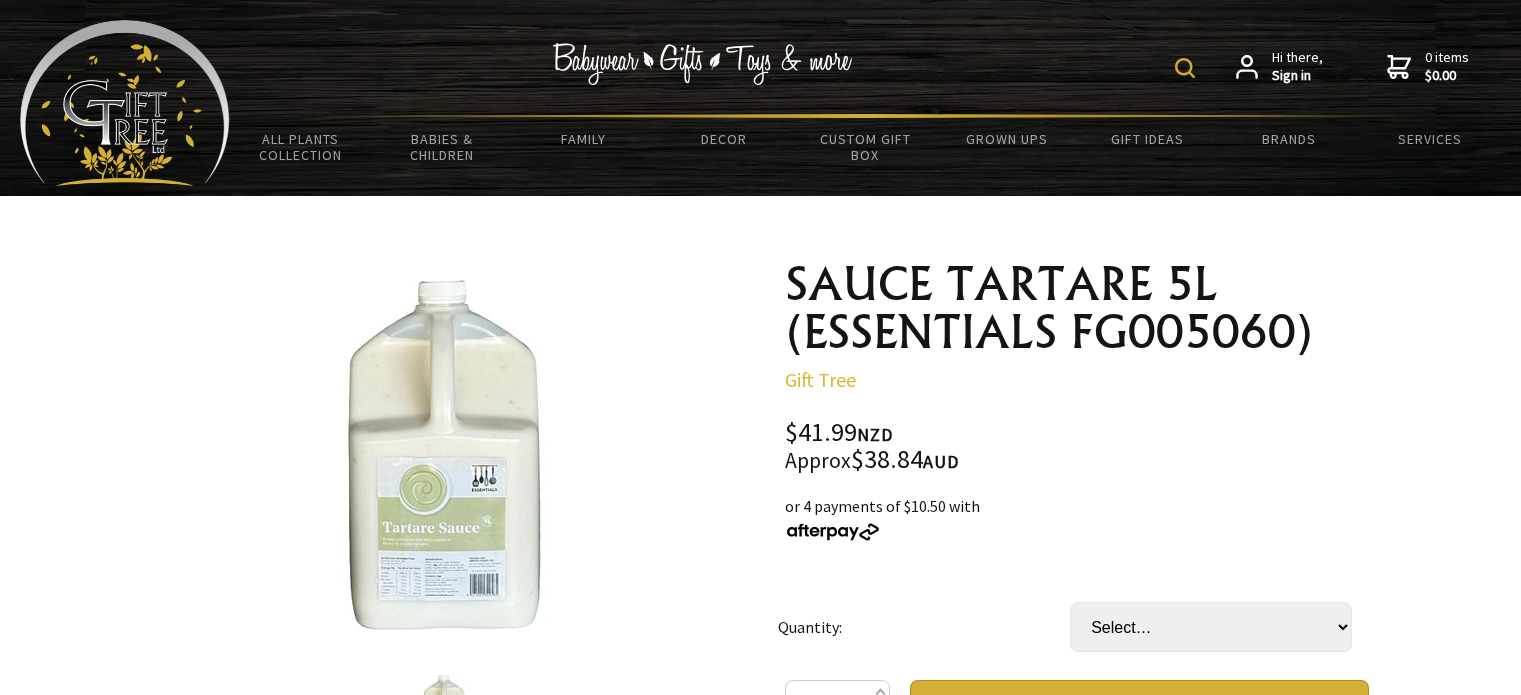 scroll, scrollTop: 300, scrollLeft: 0, axis: vertical 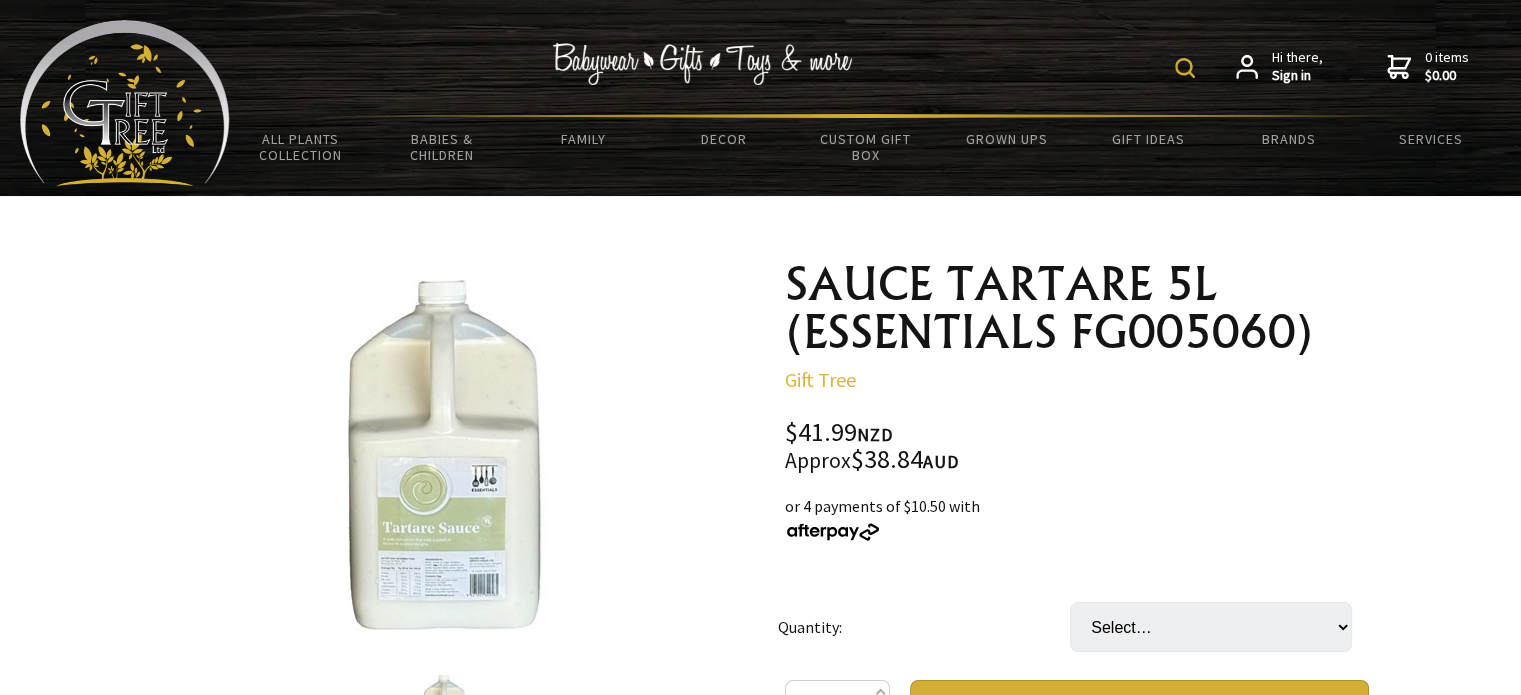 click at bounding box center (444, 455) 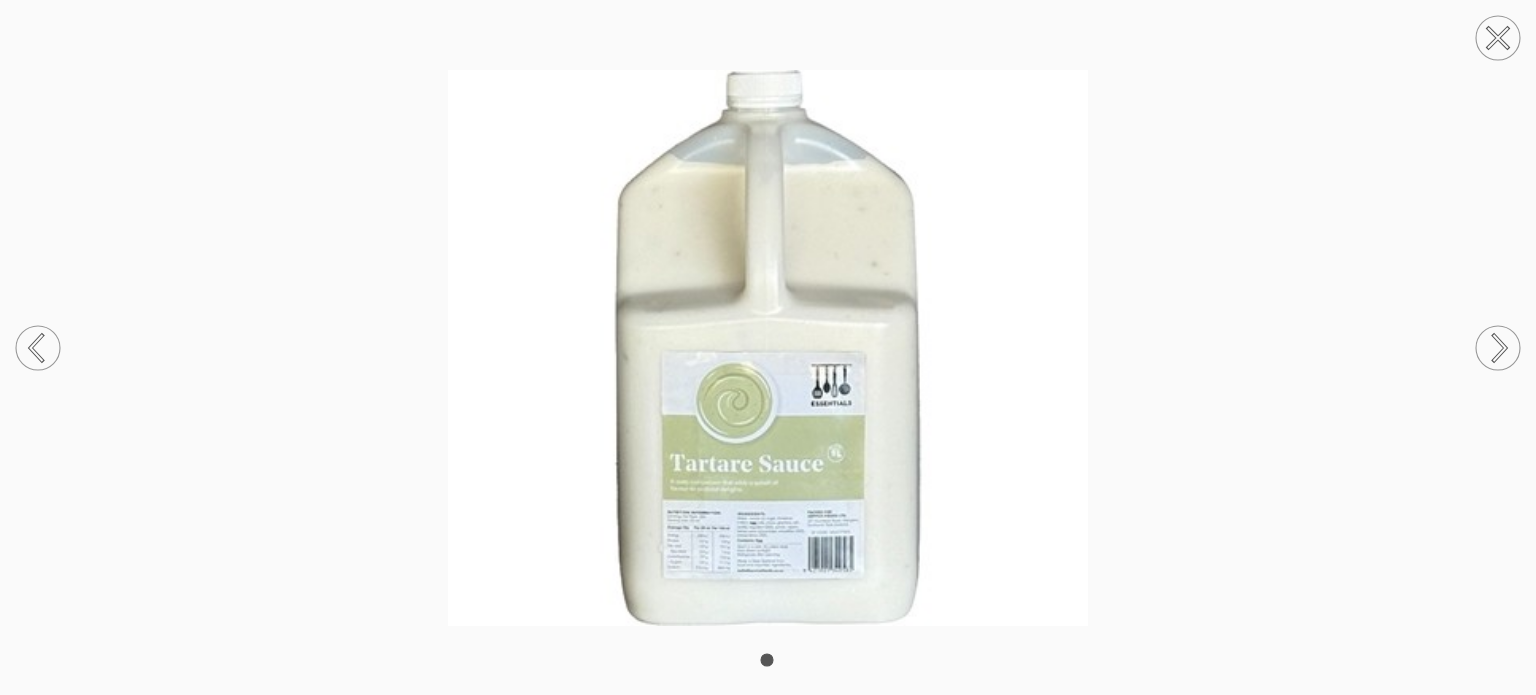 click 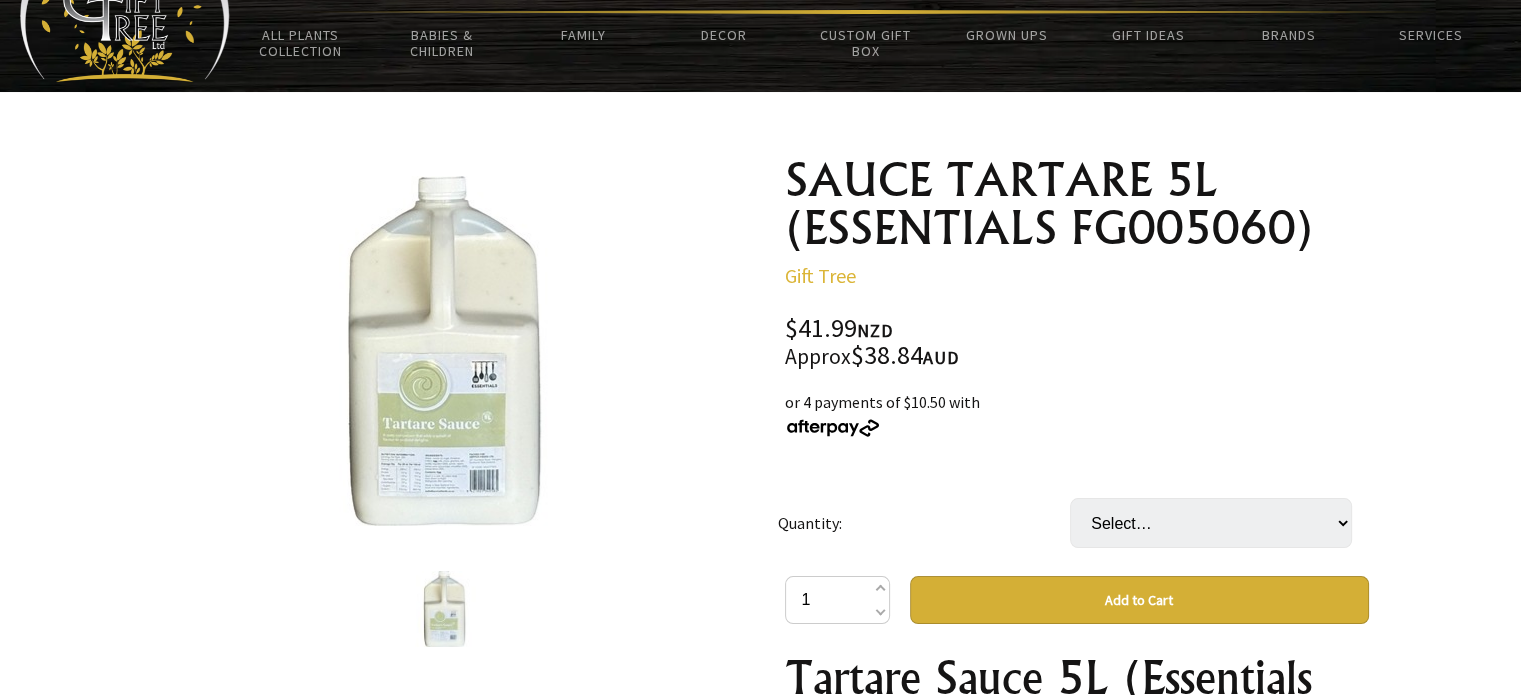 scroll, scrollTop: 100, scrollLeft: 0, axis: vertical 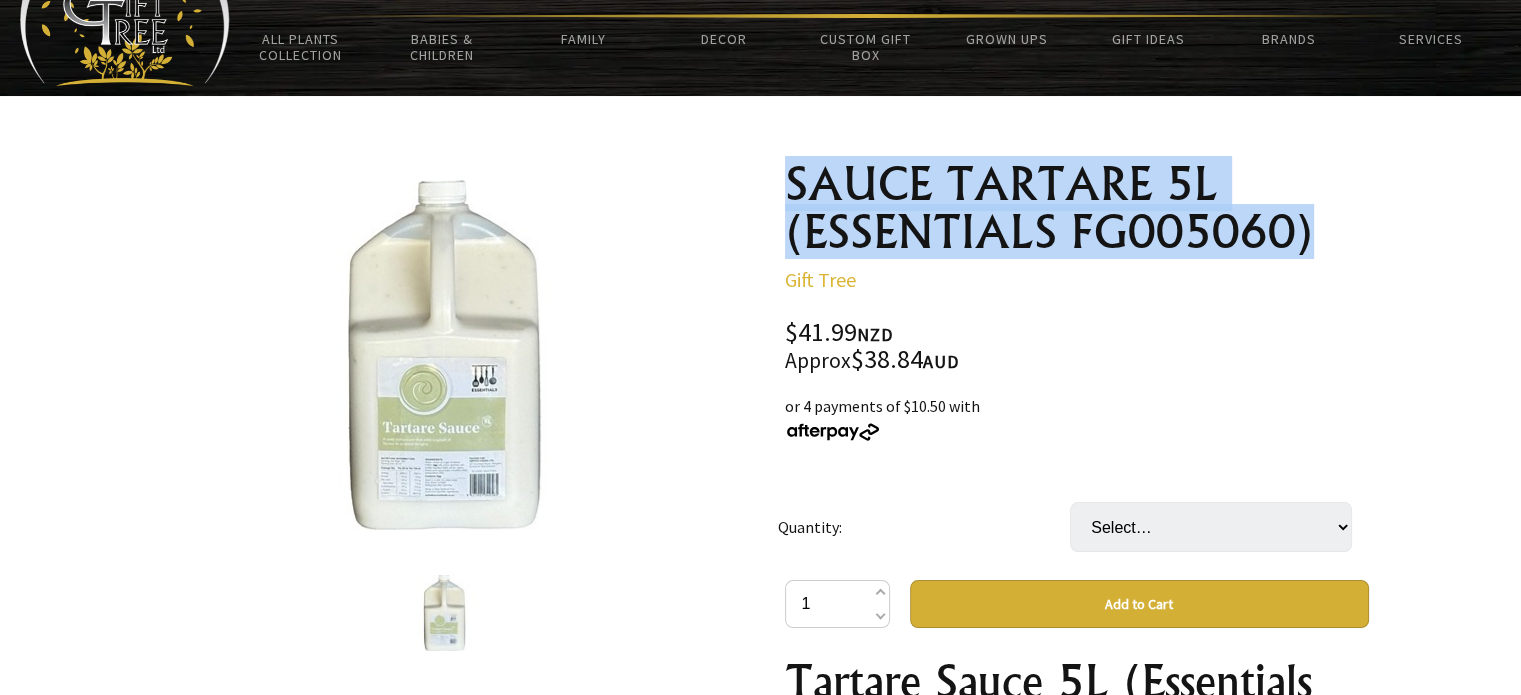 drag, startPoint x: 788, startPoint y: 182, endPoint x: 1329, endPoint y: 220, distance: 542.33295 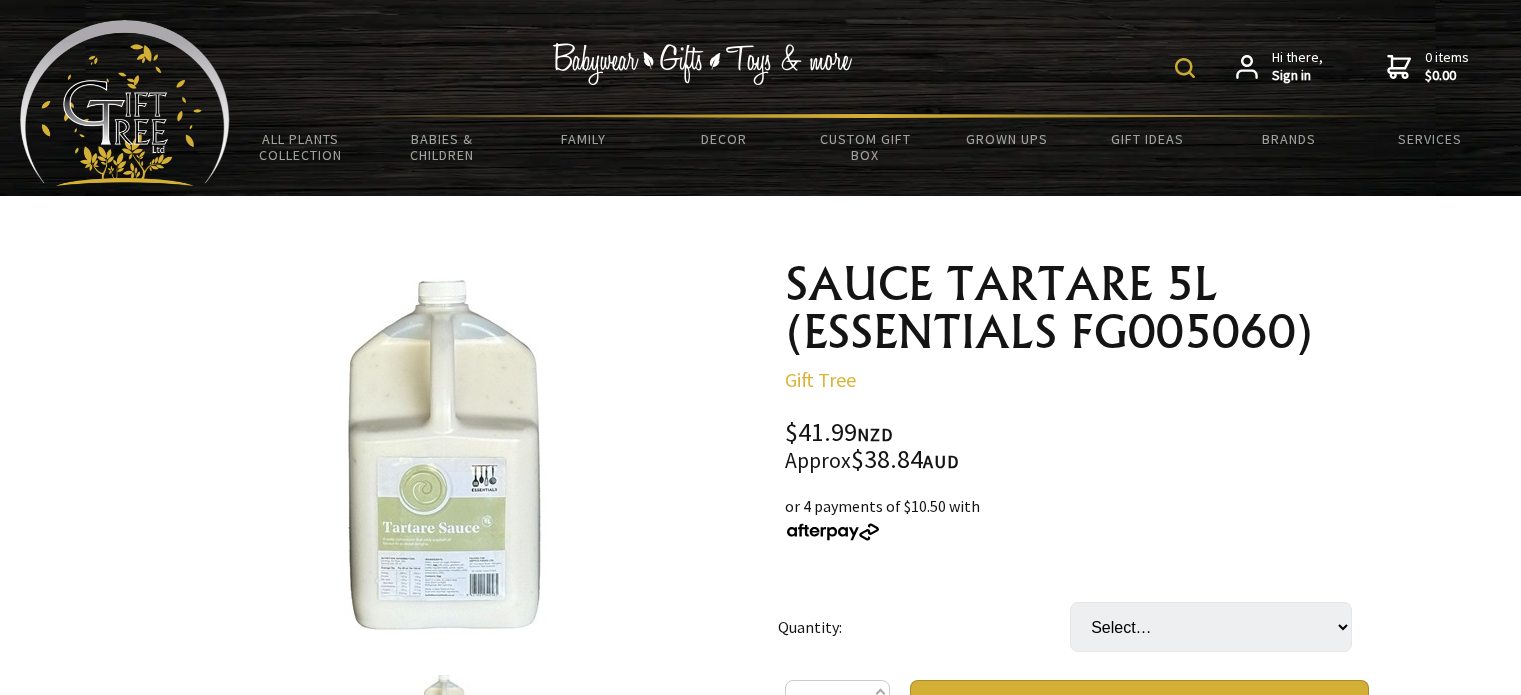 scroll, scrollTop: 0, scrollLeft: 0, axis: both 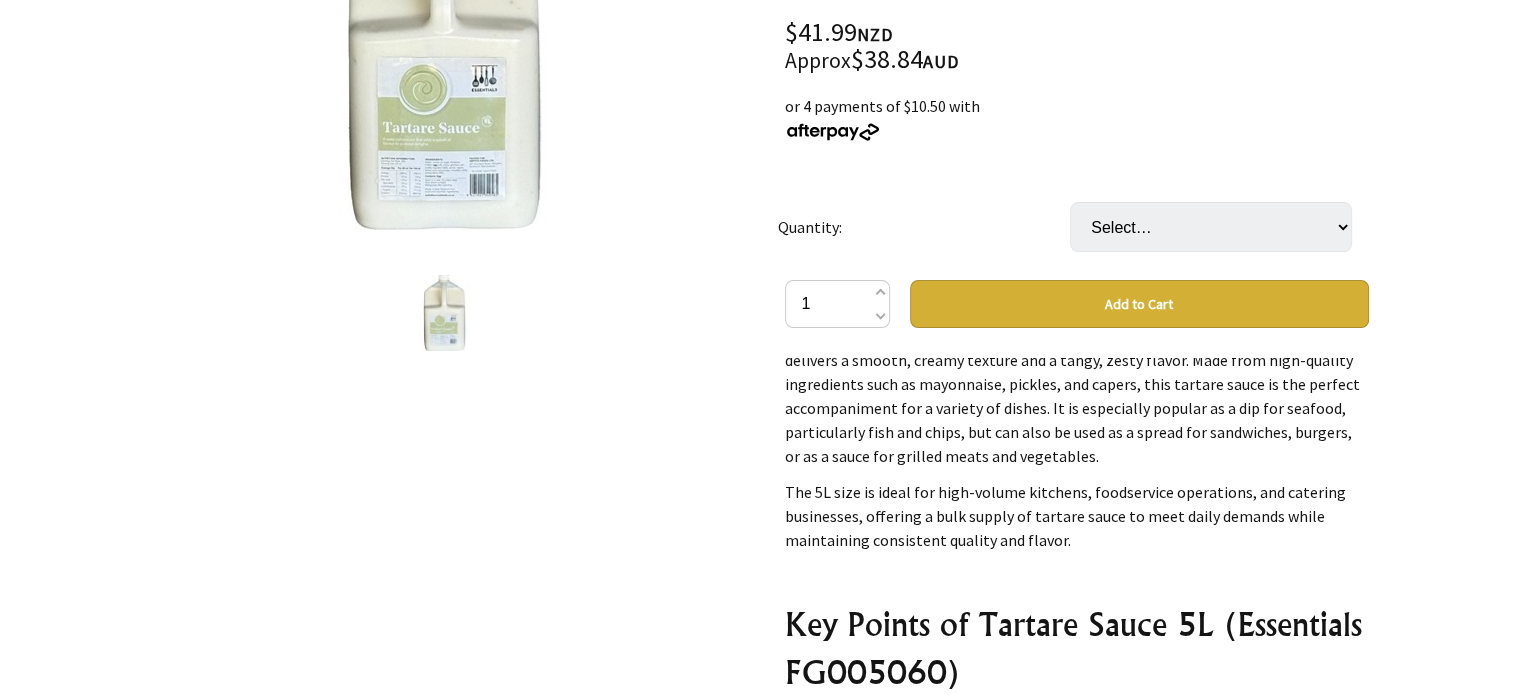 click on "Essentials Tartare Sauce 5L (FG005060)  is a premium, ready-to-use condiment that delivers a smooth, creamy texture and a
tangy, zesty flavor. Made from high-quality ingredients such as mayonnaise, pickles, and capers, this tartare sauce is the perfect
accompaniment for a variety of dishes. It is especially popular as a dip for seafood, particularly fish and chips, but can also be used as a
spread for sandwiches, burgers, or as a sauce for grilled meats and vegetables." at bounding box center [1077, 396] 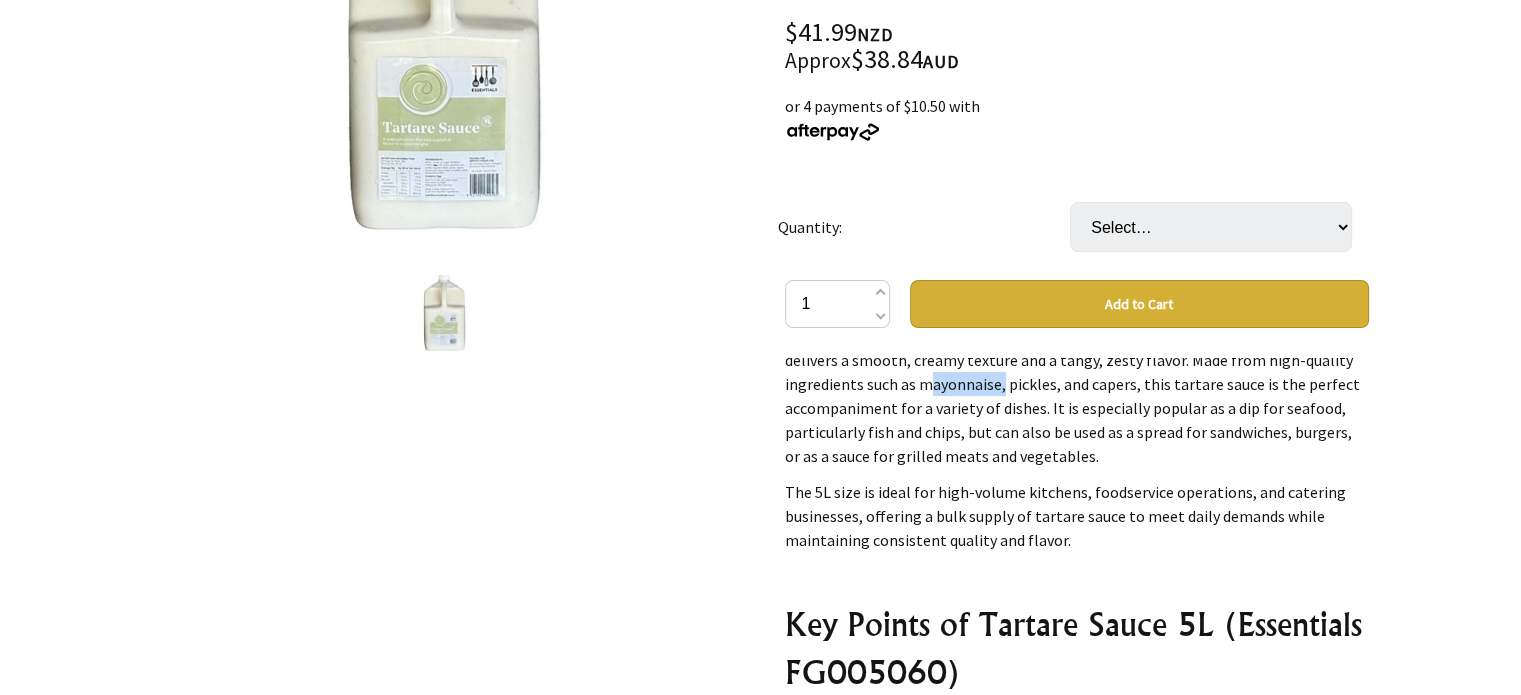 click on "Essentials Tartare Sauce 5L (FG005060)  is a premium, ready-to-use condiment that delivers a smooth, creamy texture and a
tangy, zesty flavor. Made from high-quality ingredients such as mayonnaise, pickles, and capers, this tartare sauce is the perfect
accompaniment for a variety of dishes. It is especially popular as a dip for seafood, particularly fish and chips, but can also be used as a
spread for sandwiches, burgers, or as a sauce for grilled meats and vegetables." at bounding box center [1077, 396] 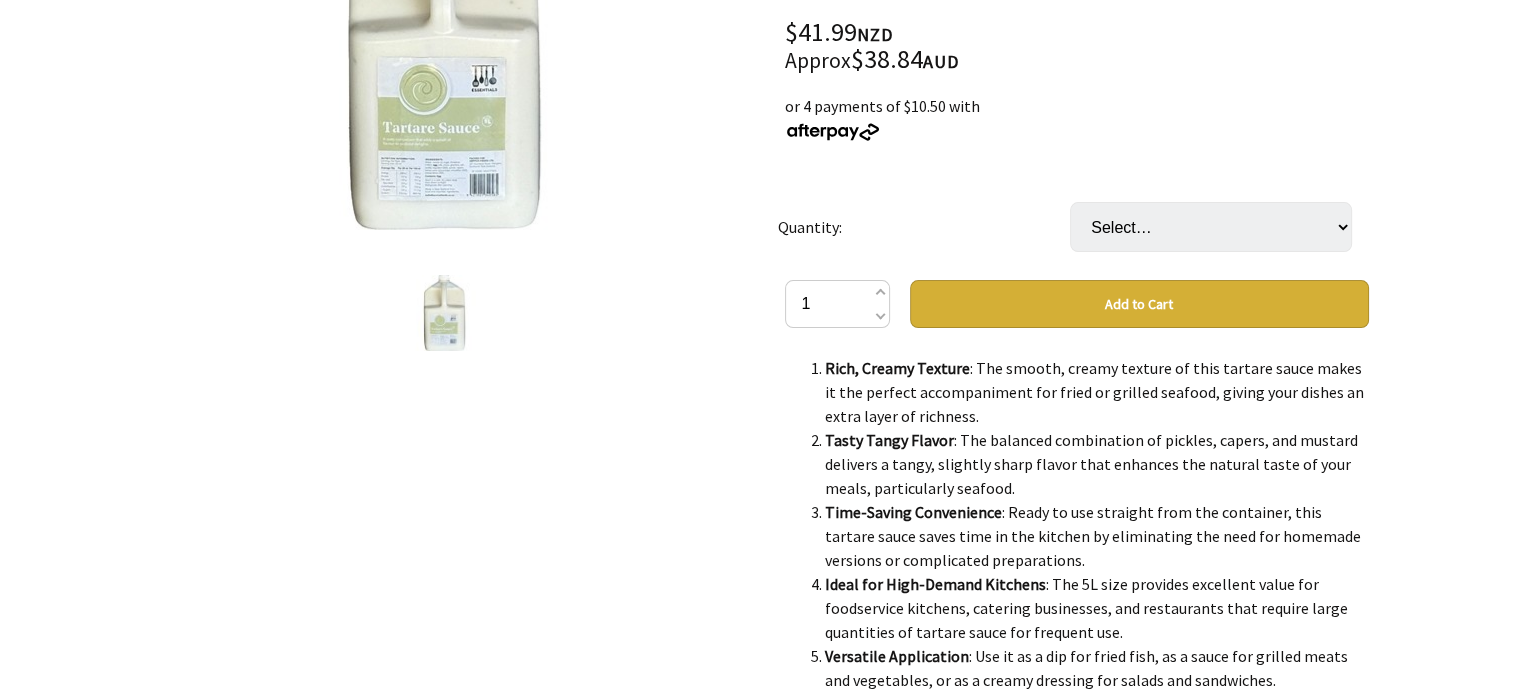 scroll, scrollTop: 1200, scrollLeft: 0, axis: vertical 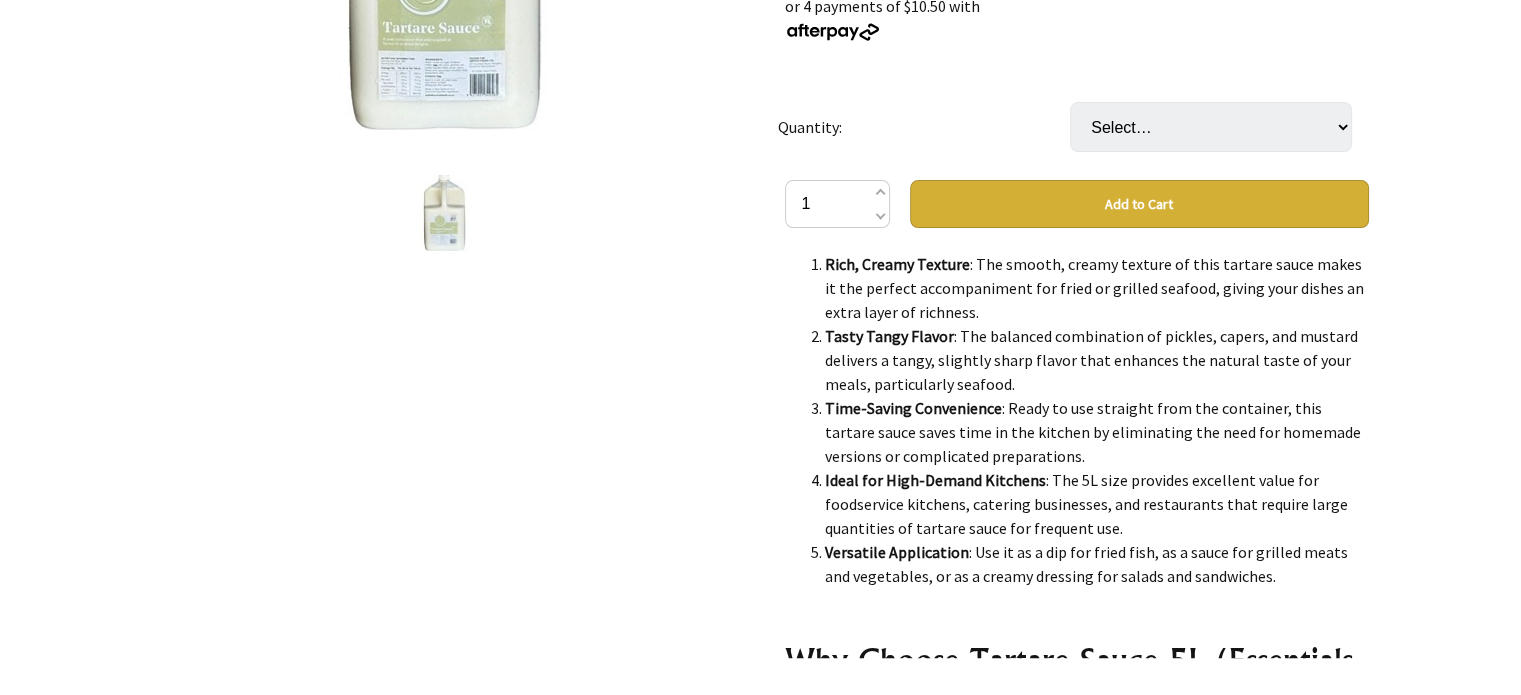 click on "Rich, Creamy Texture" at bounding box center [897, 264] 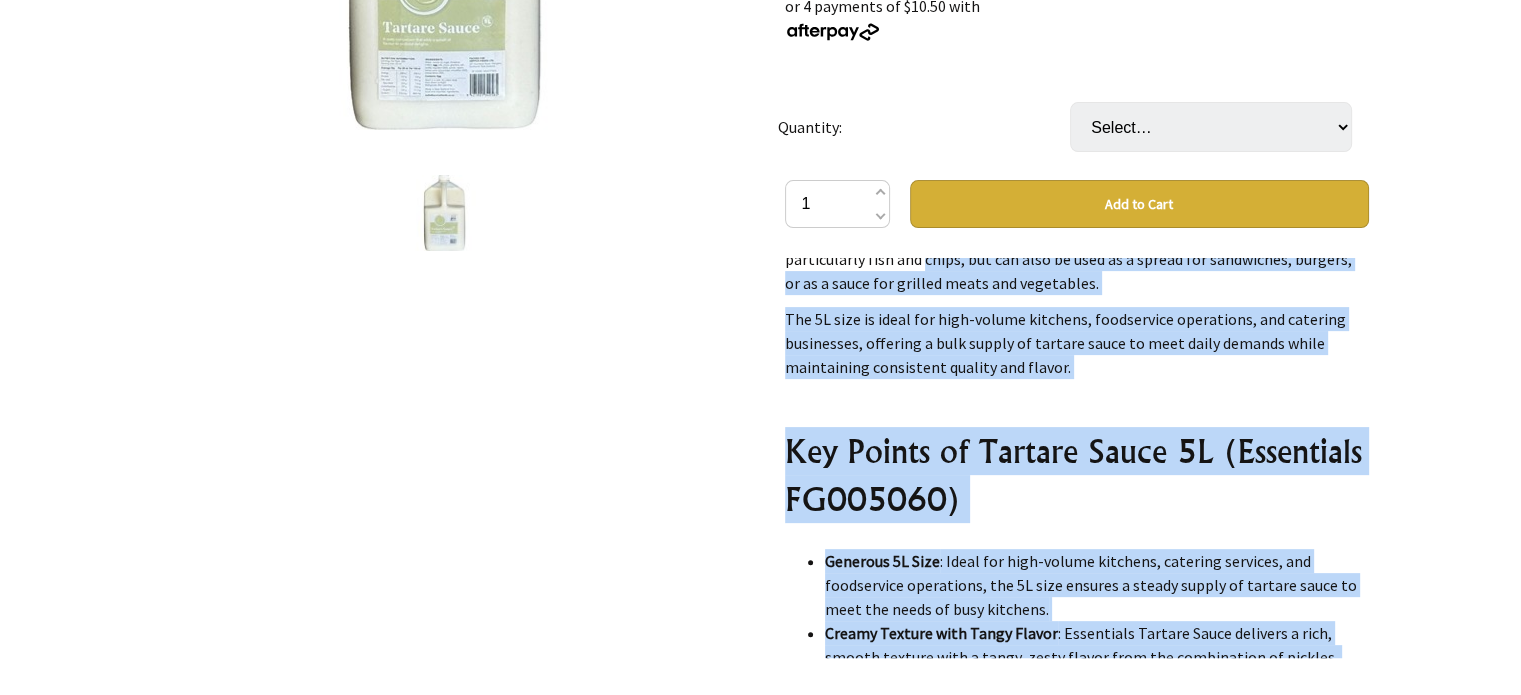 drag, startPoint x: 826, startPoint y: 262, endPoint x: 916, endPoint y: 271, distance: 90.44888 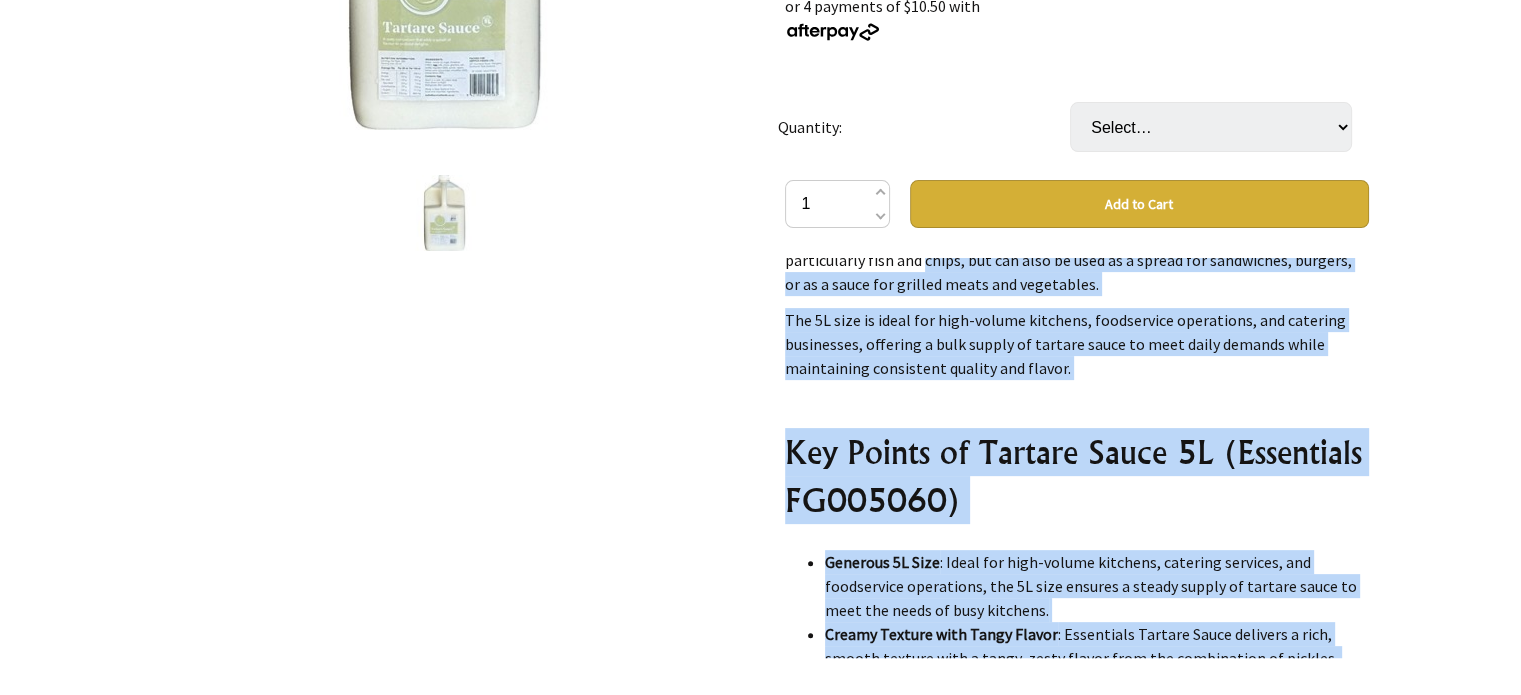 click on "Tartare Sauce 5L (Essentials FG005060)
Introduction to Tartare Sauce 5L (Essentials FG005060)
Essentials Tartare Sauce 5L (FG005060)  is a premium, ready-to-use condiment that delivers a smooth, creamy texture and a
tangy, zesty flavor. Made from high-quality ingredients such as mayonnaise, pickles, and capers, this tartare sauce is the perfect
accompaniment for a variety of dishes. It is especially popular as a dip for seafood, particularly fish and chips, but can also be used as a
spread for sandwiches, burgers, or as a sauce for grilled meats and vegetables.
The 5L size is ideal for high-volume kitchens, foodservice operations, and catering businesses, offering a bulk supply of tartare sauce to
meet daily demands while maintaining consistent quality and flavor.
Key Points of Tartare Sauce 5L (Essentials FG005060)
Generous 5L Size
Creamy Texture with Tangy Flavor
Versatile Usage
Ready-to-Use
Consistent Quality" at bounding box center (1077, 458) 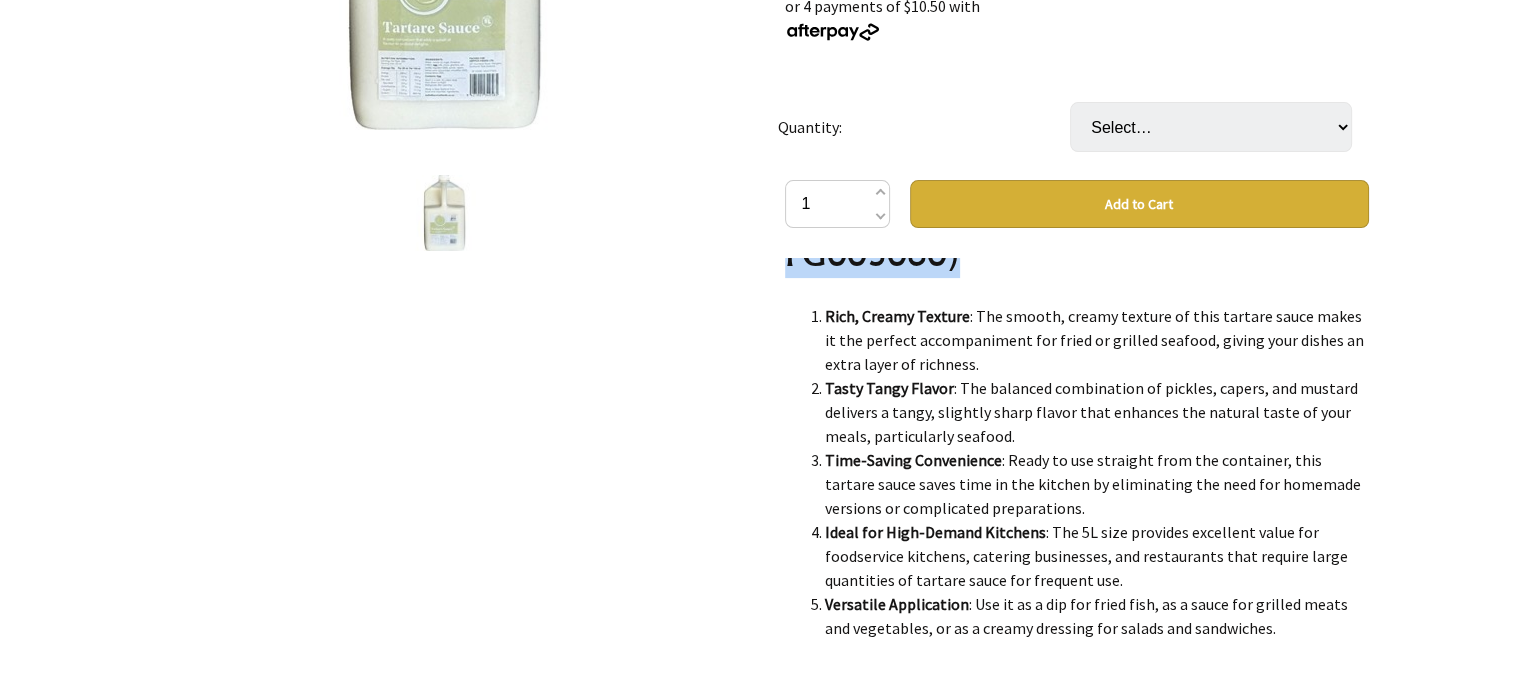scroll, scrollTop: 1149, scrollLeft: 0, axis: vertical 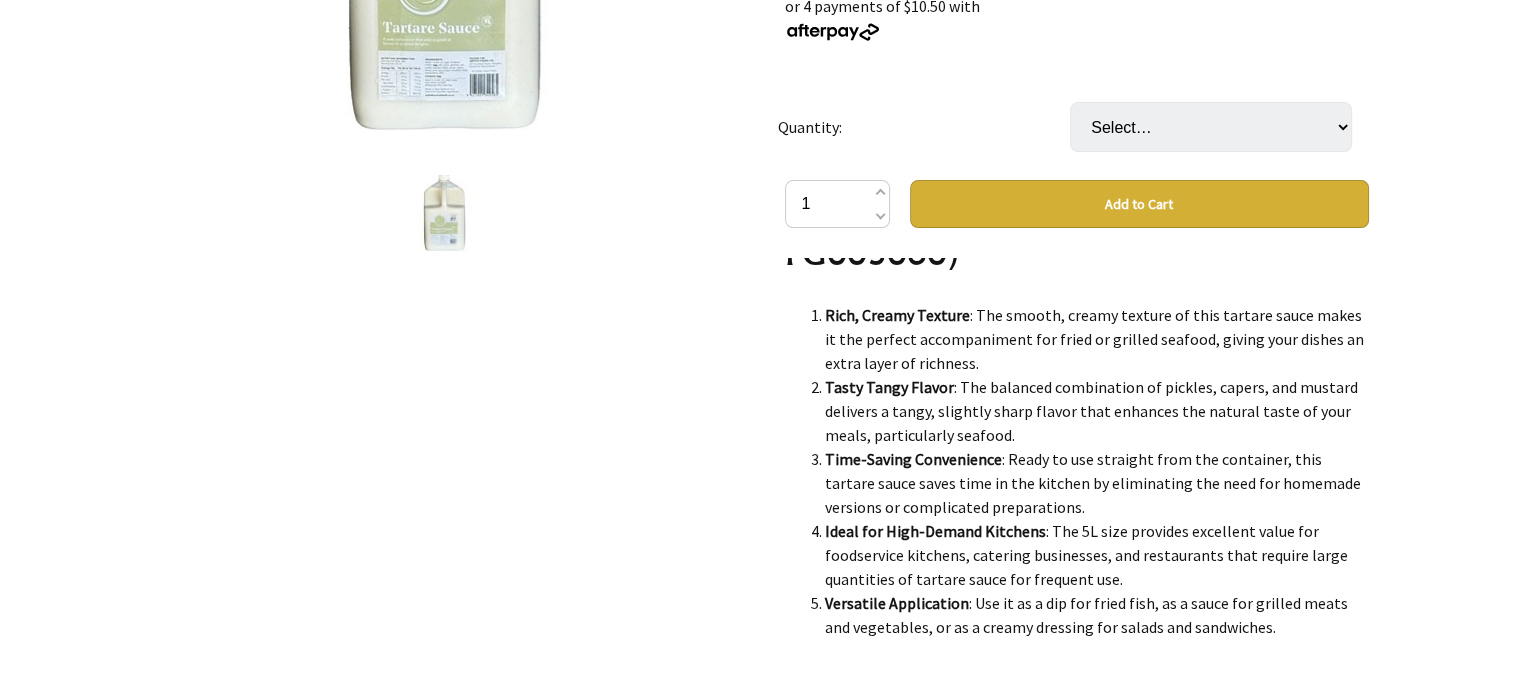 click on "1 /1" at bounding box center (445, 407) 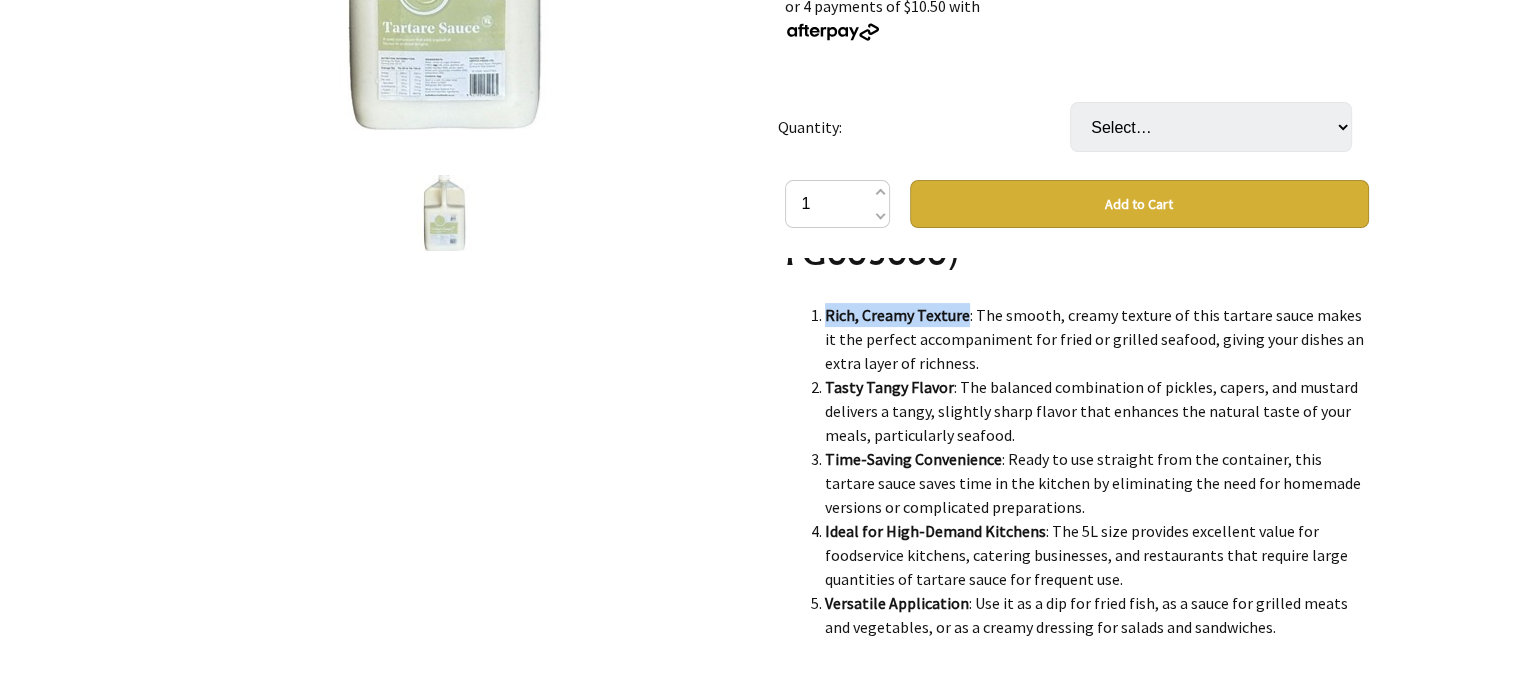 drag, startPoint x: 825, startPoint y: 313, endPoint x: 962, endPoint y: 312, distance: 137.00365 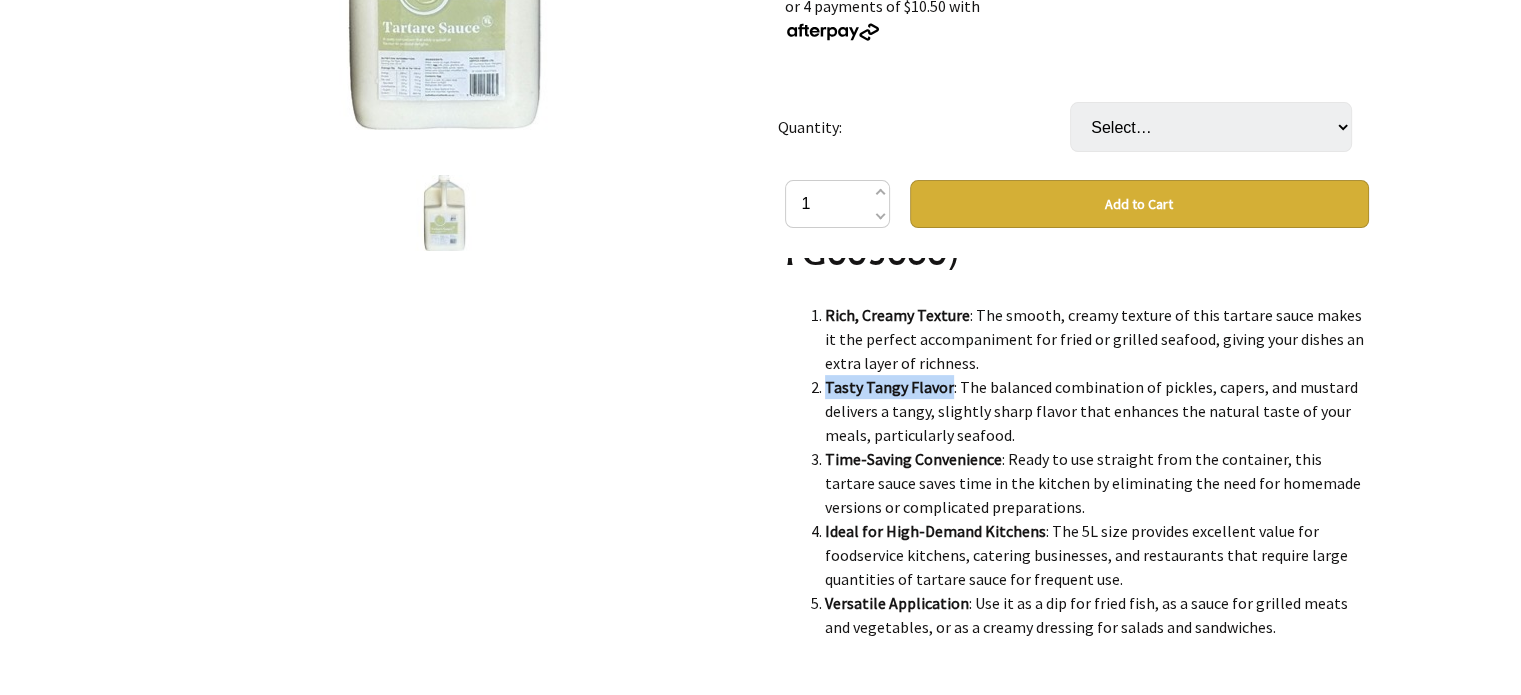 drag, startPoint x: 828, startPoint y: 385, endPoint x: 947, endPoint y: 388, distance: 119.03781 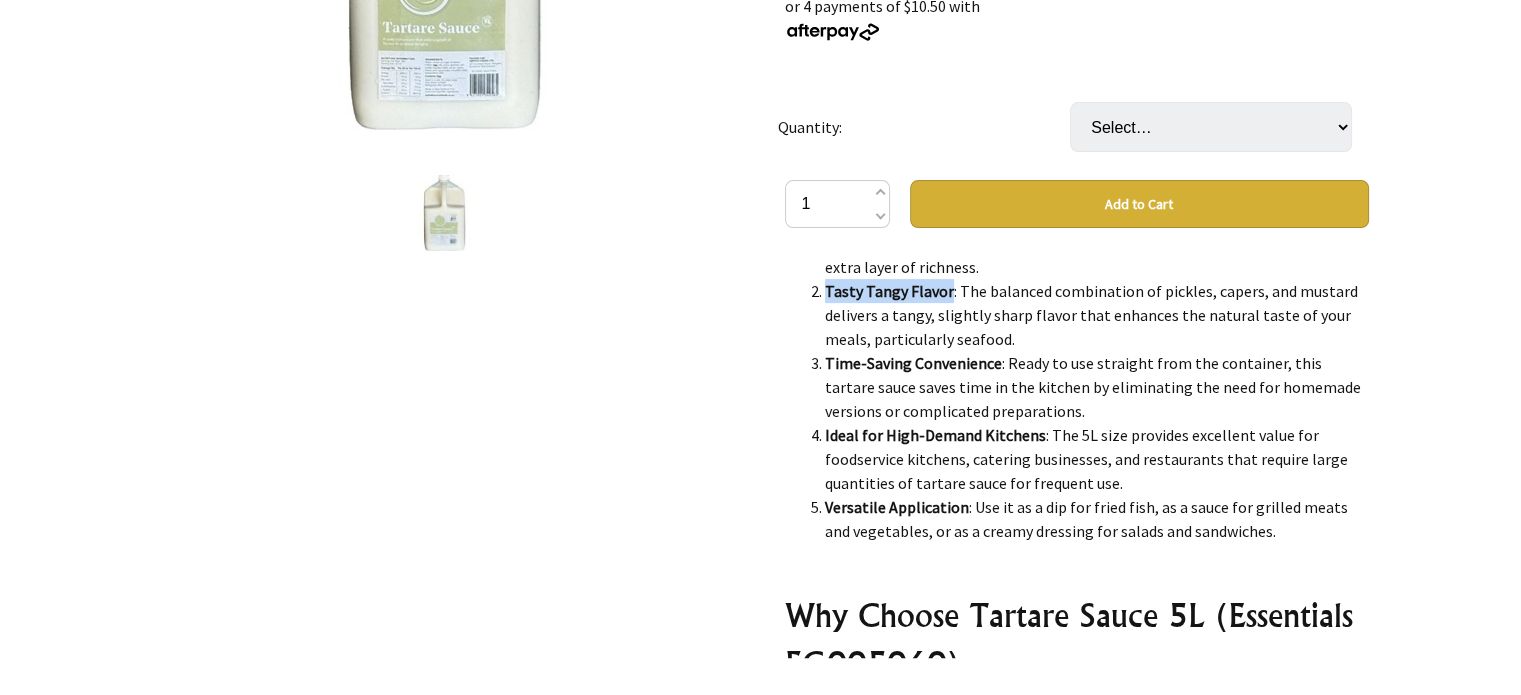 scroll, scrollTop: 1249, scrollLeft: 0, axis: vertical 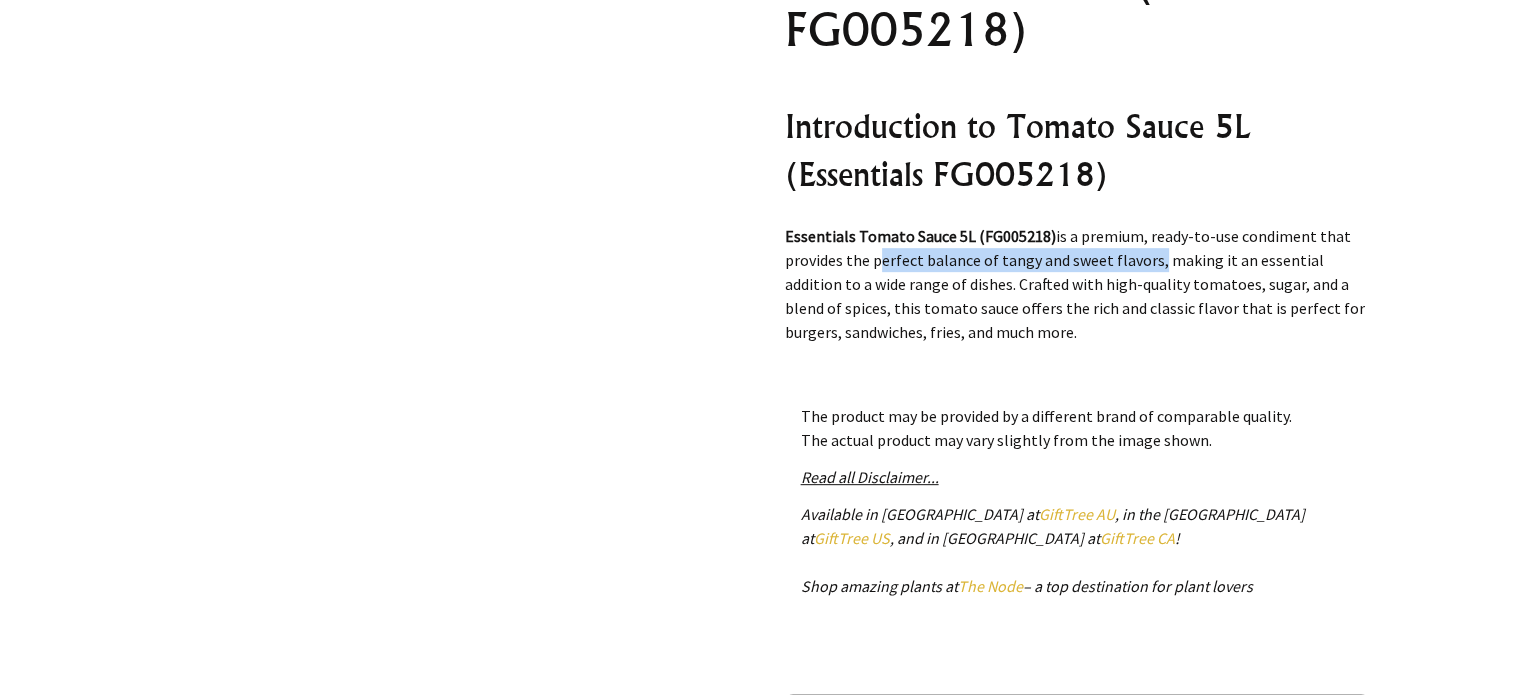 drag, startPoint x: 872, startPoint y: 261, endPoint x: 1151, endPoint y: 261, distance: 279 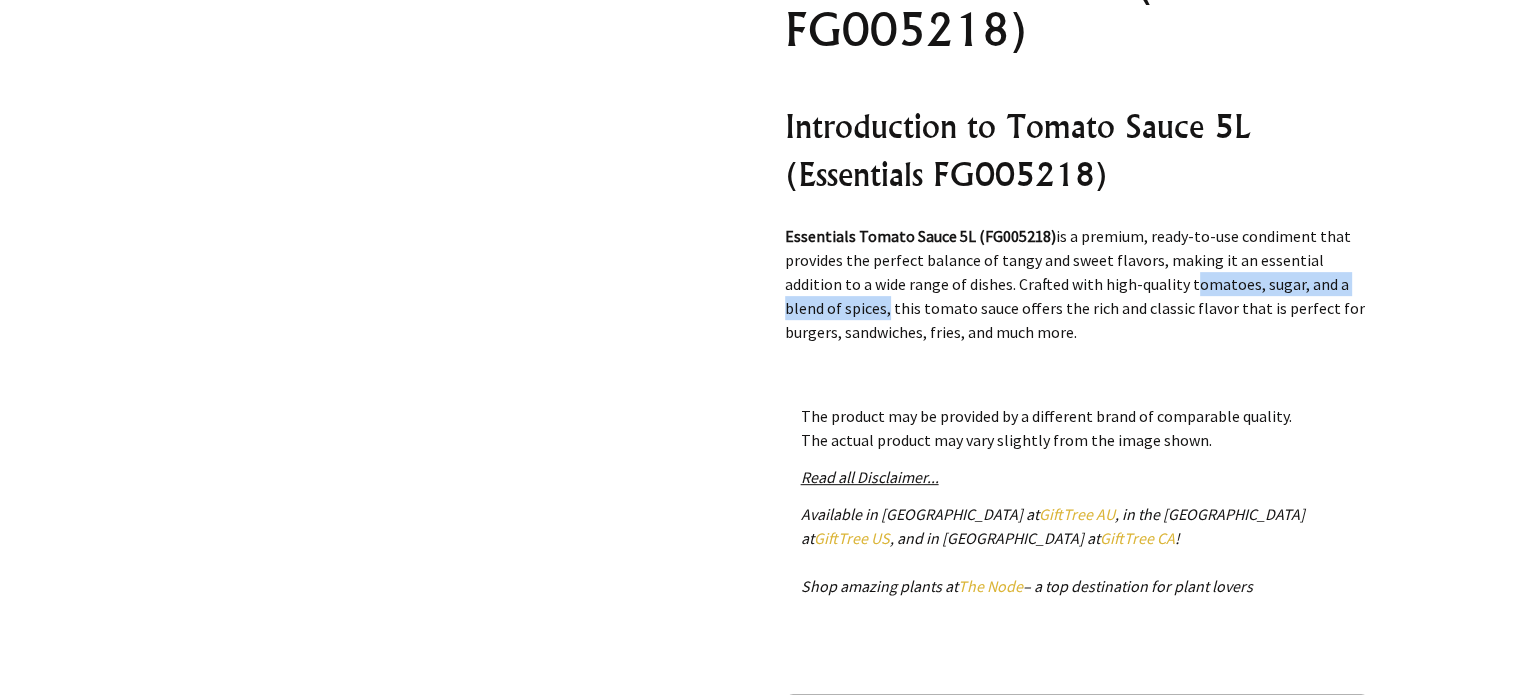 drag, startPoint x: 1184, startPoint y: 283, endPoint x: 885, endPoint y: 298, distance: 299.376 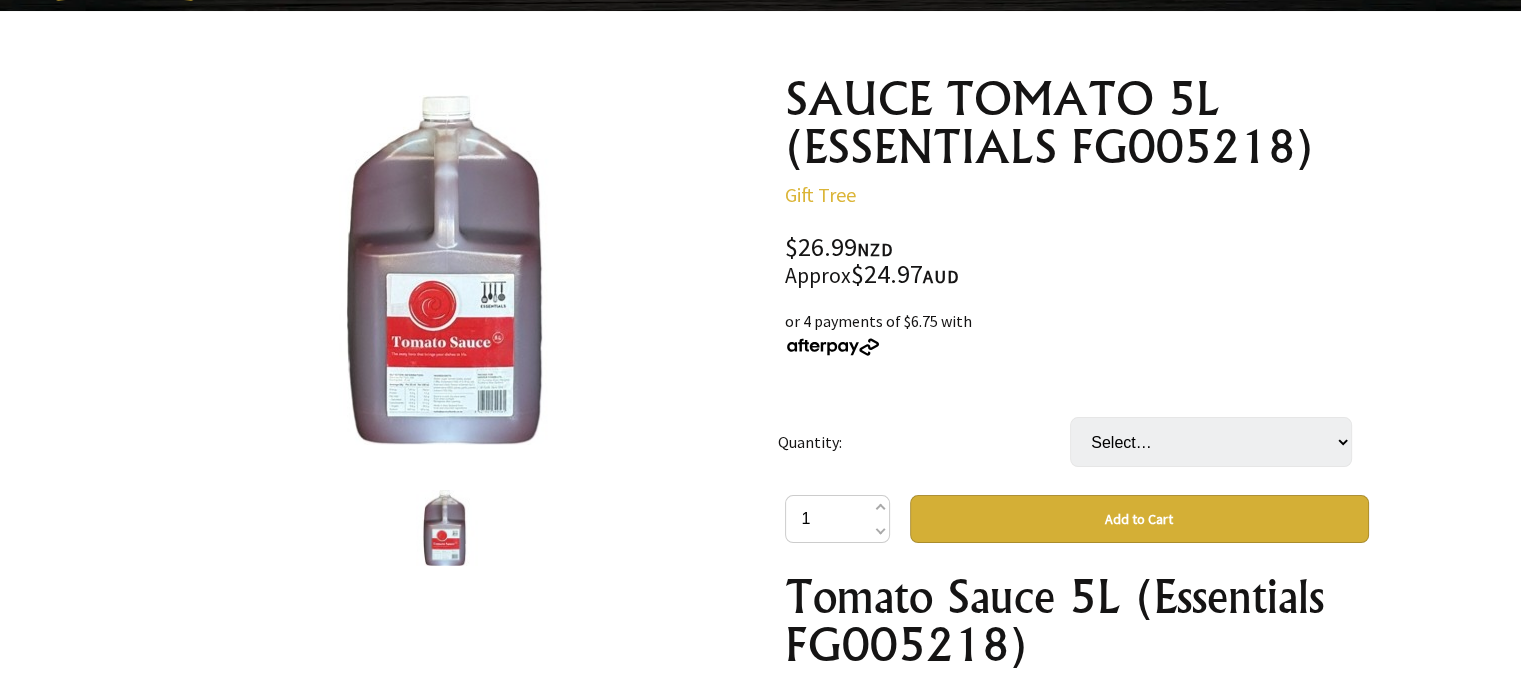 scroll, scrollTop: 200, scrollLeft: 0, axis: vertical 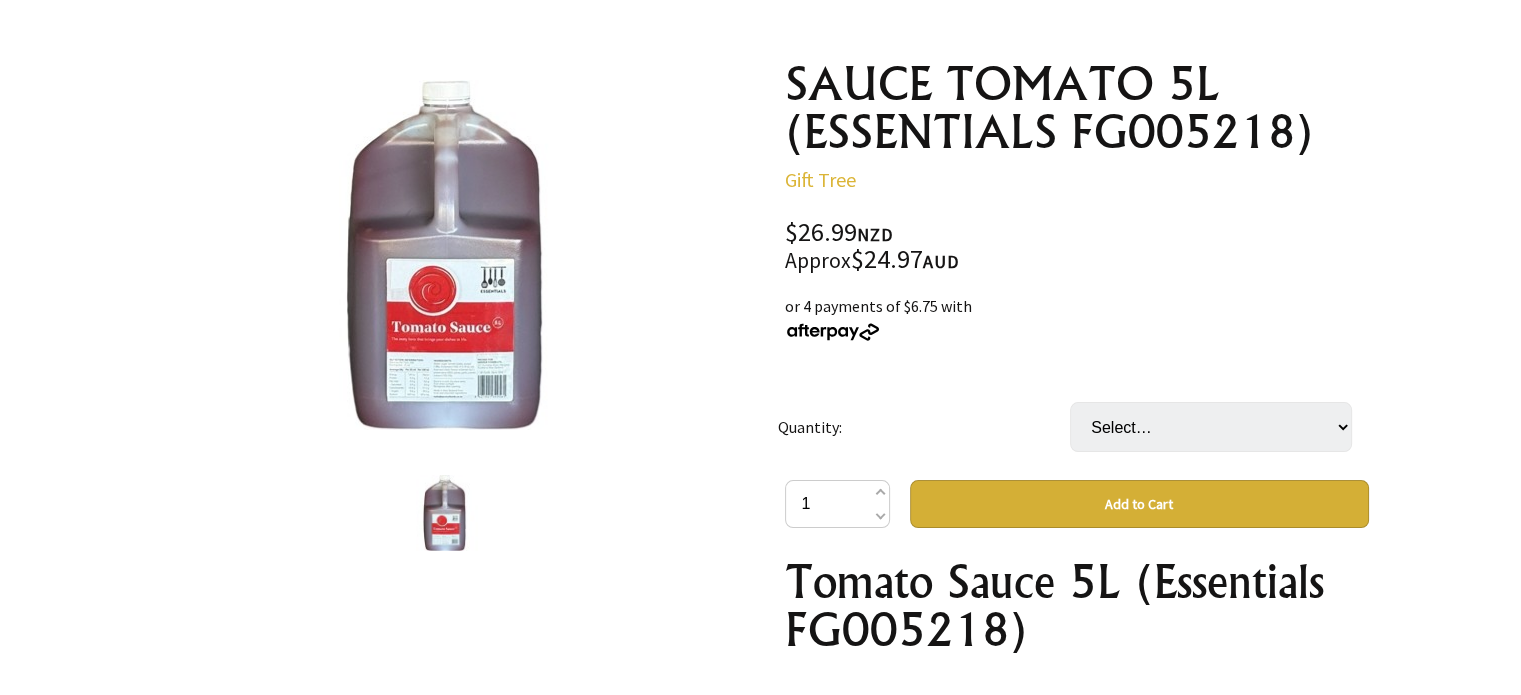 click at bounding box center [445, 513] 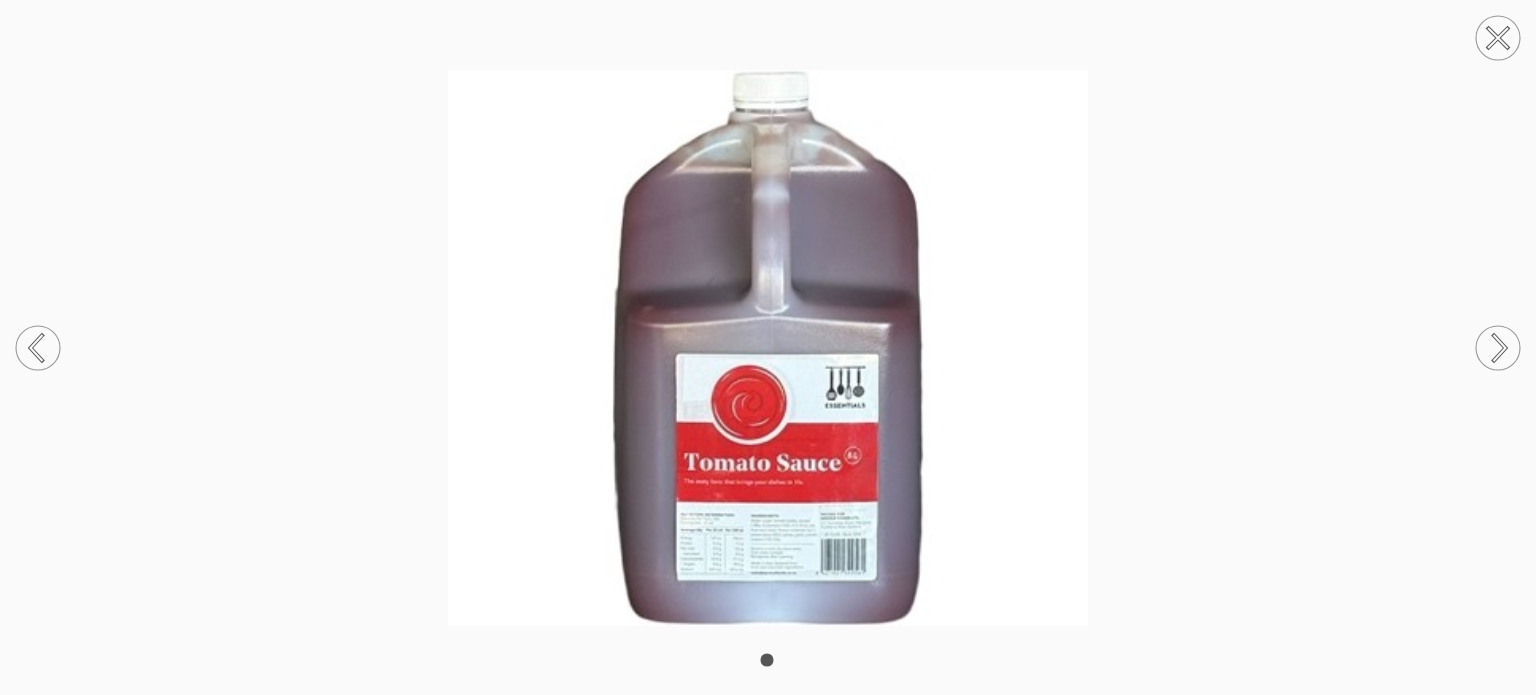 click 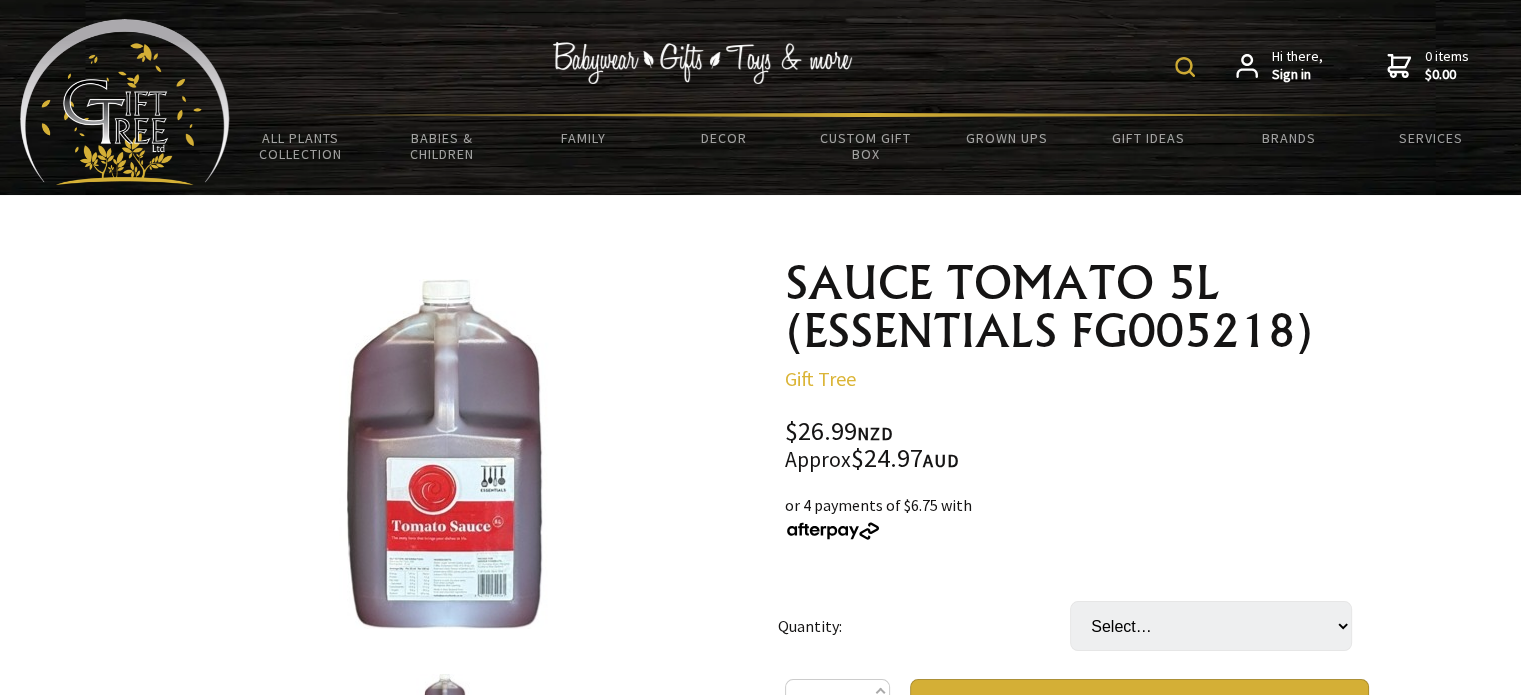scroll, scrollTop: 0, scrollLeft: 0, axis: both 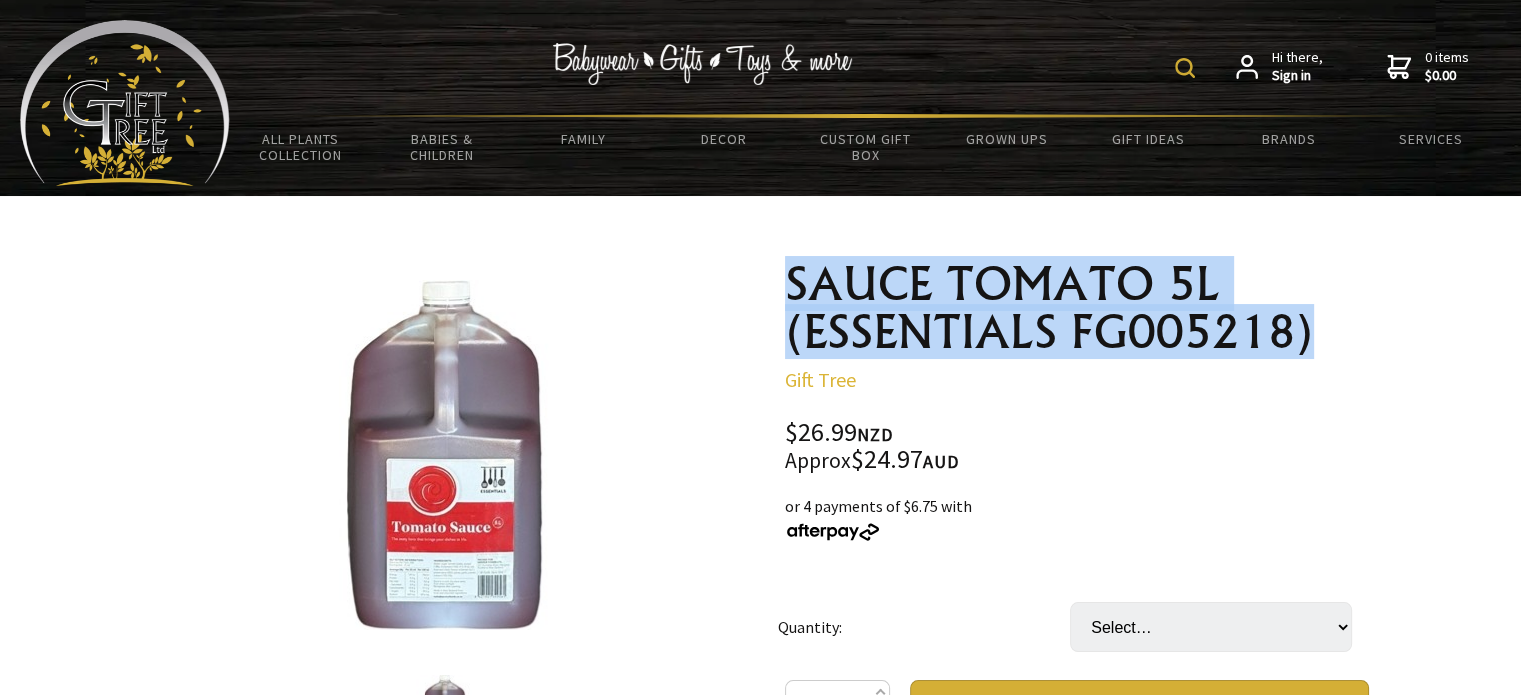 drag, startPoint x: 787, startPoint y: 283, endPoint x: 1241, endPoint y: 328, distance: 456.22473 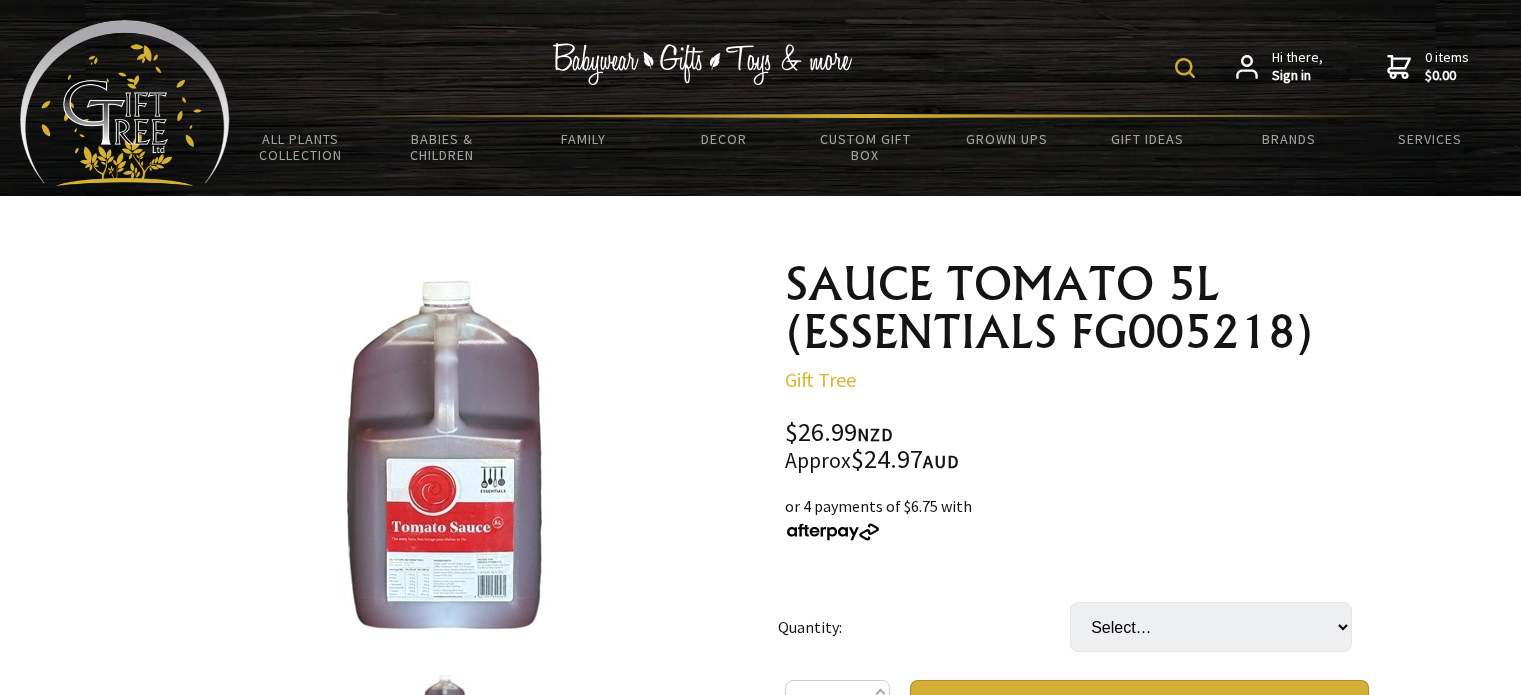 scroll, scrollTop: 300, scrollLeft: 0, axis: vertical 